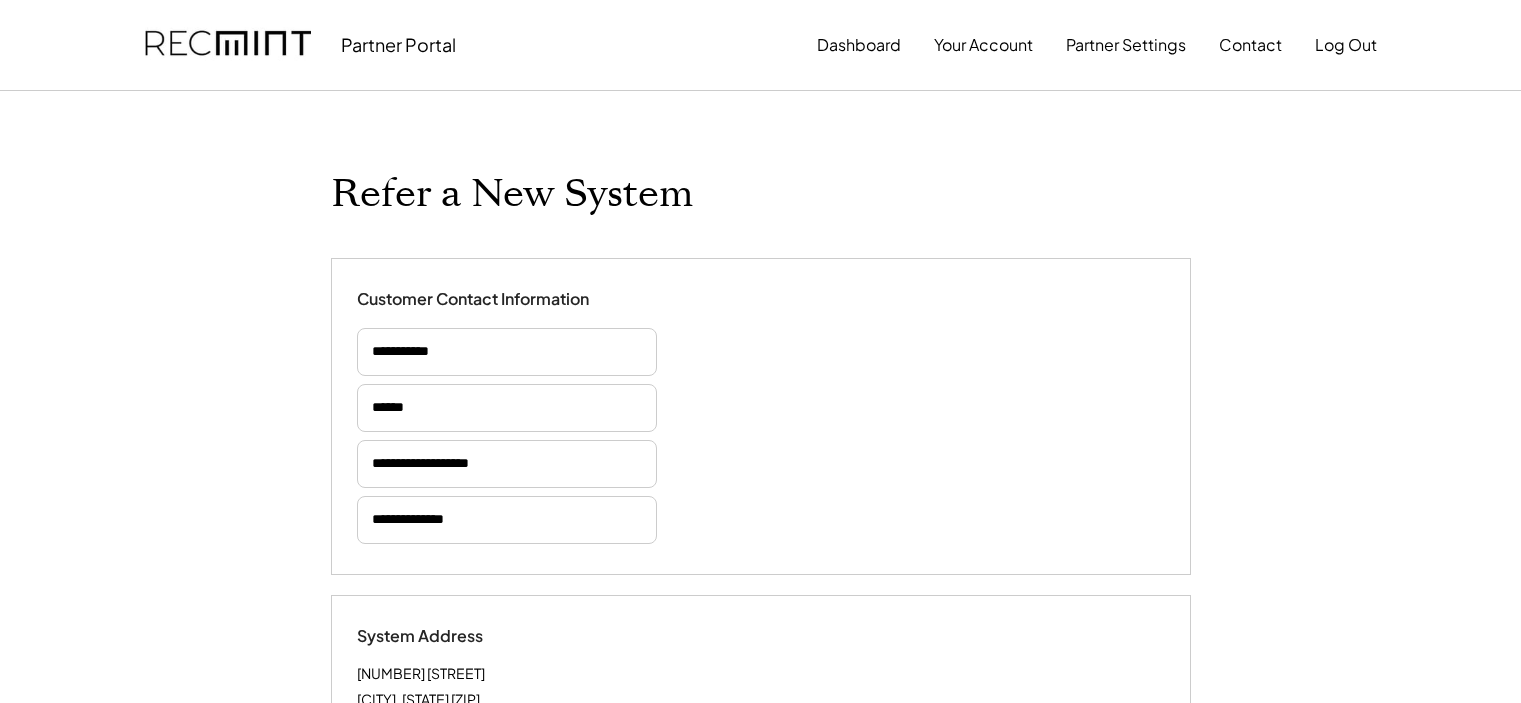 select on "**********" 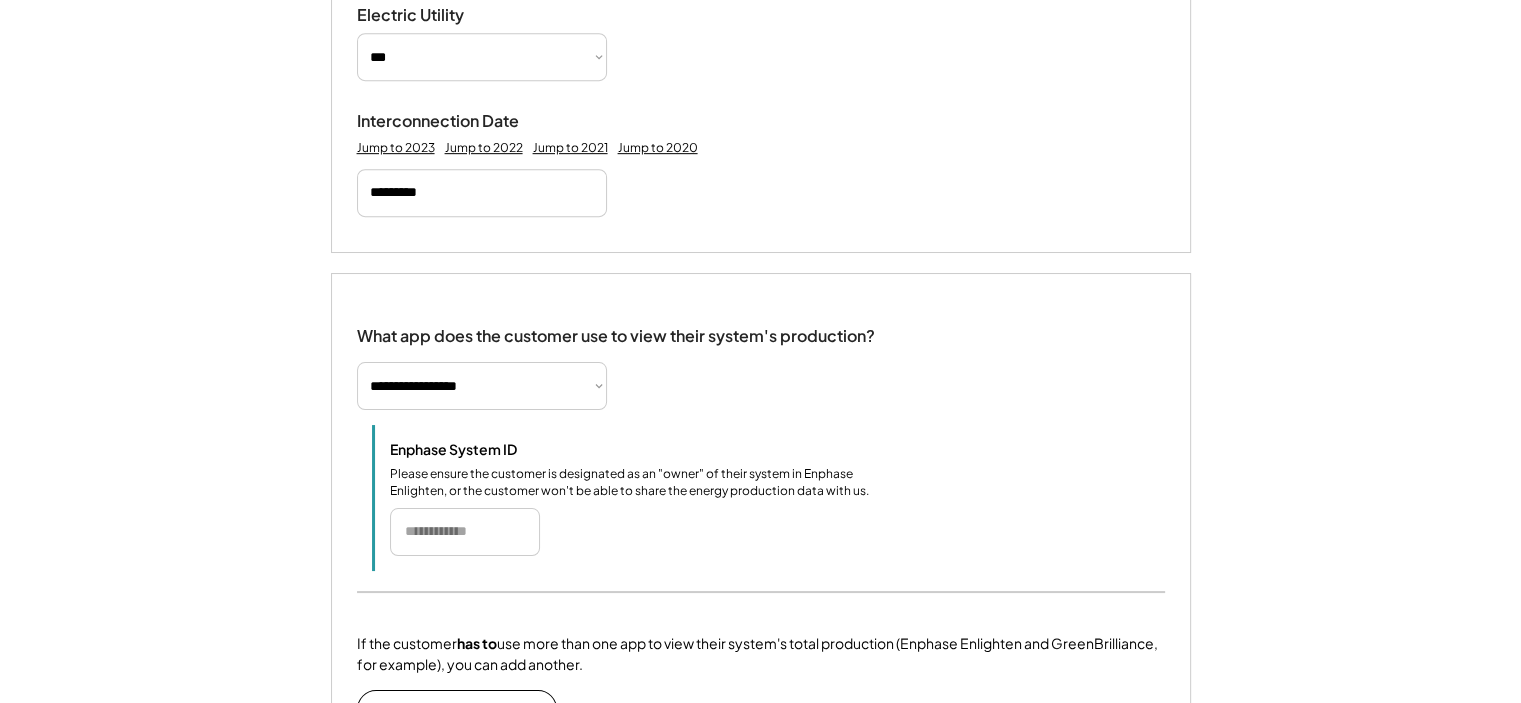 scroll, scrollTop: 0, scrollLeft: 0, axis: both 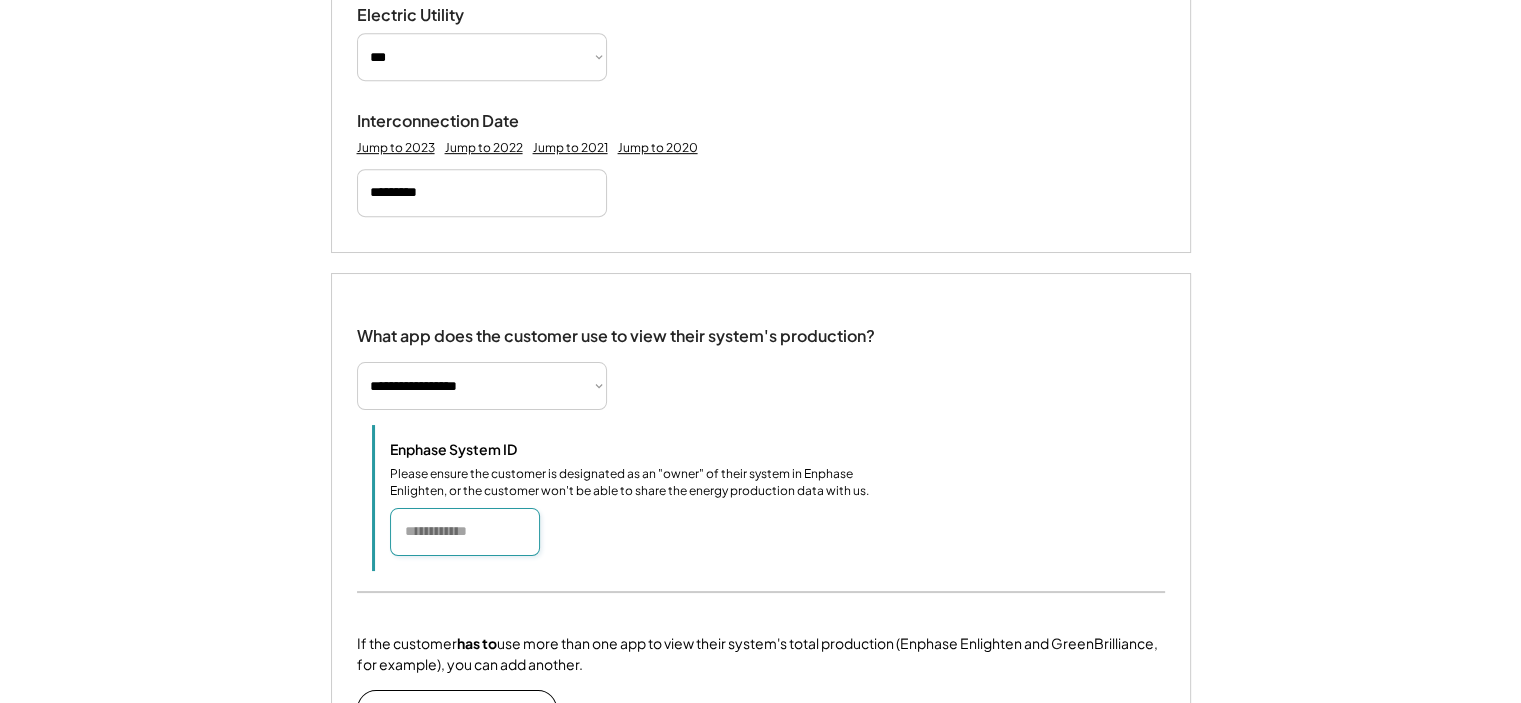 paste on "*******" 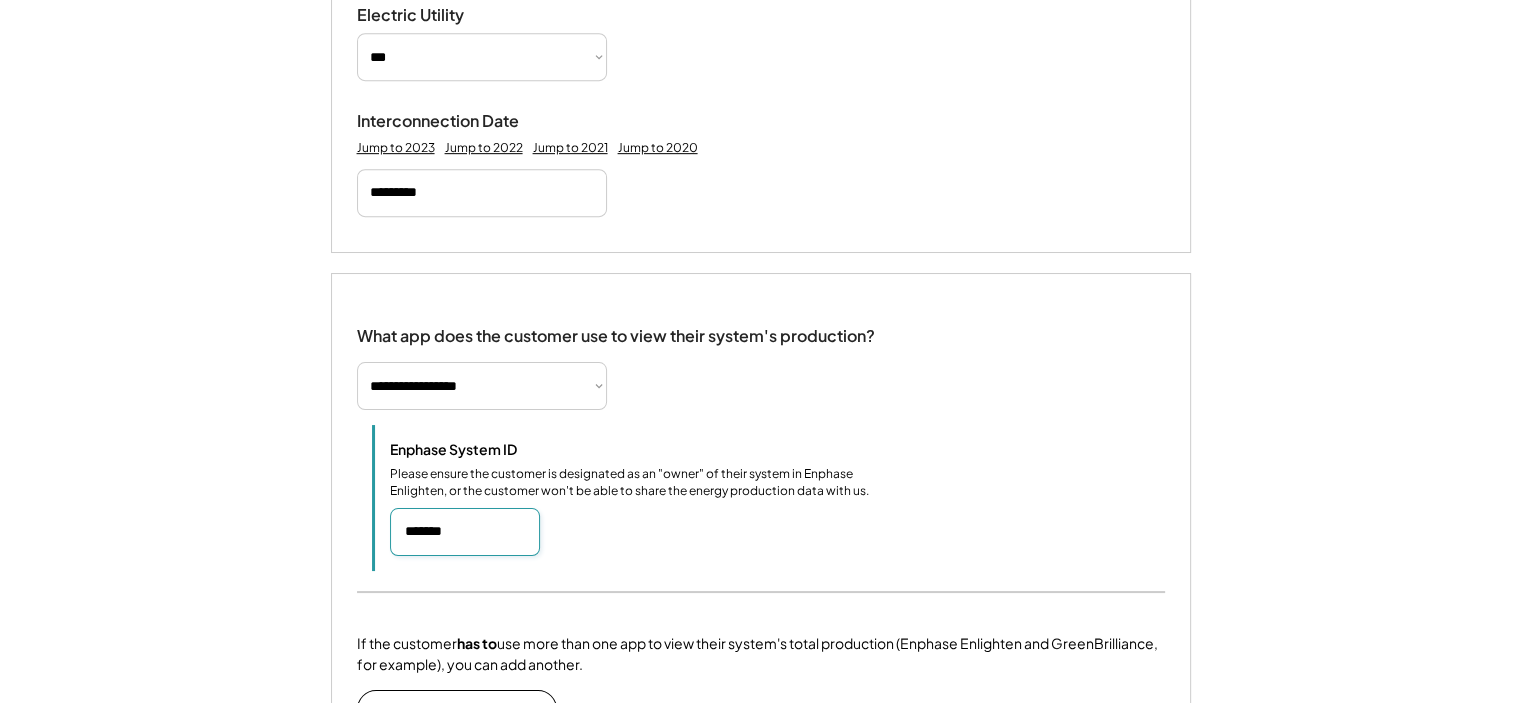 type on "*******" 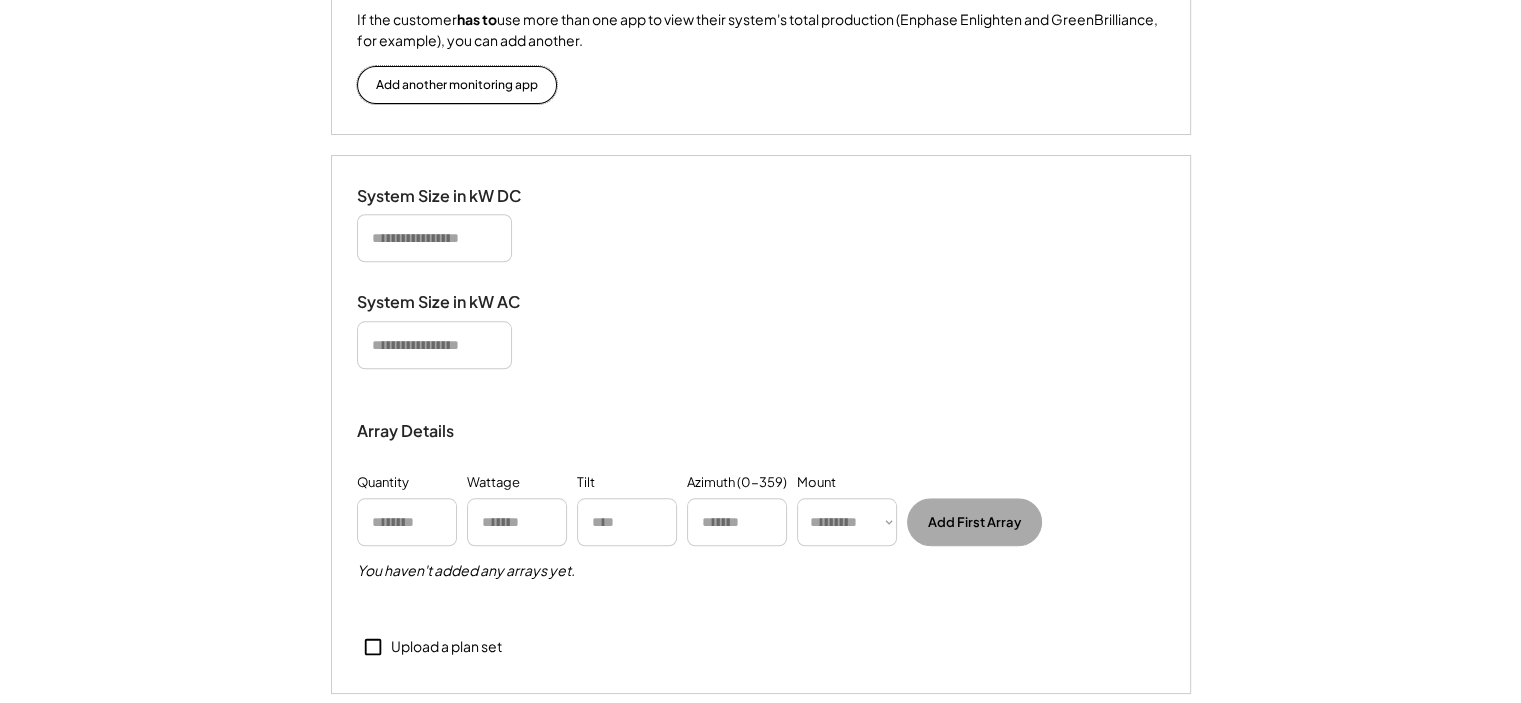 scroll, scrollTop: 1872, scrollLeft: 0, axis: vertical 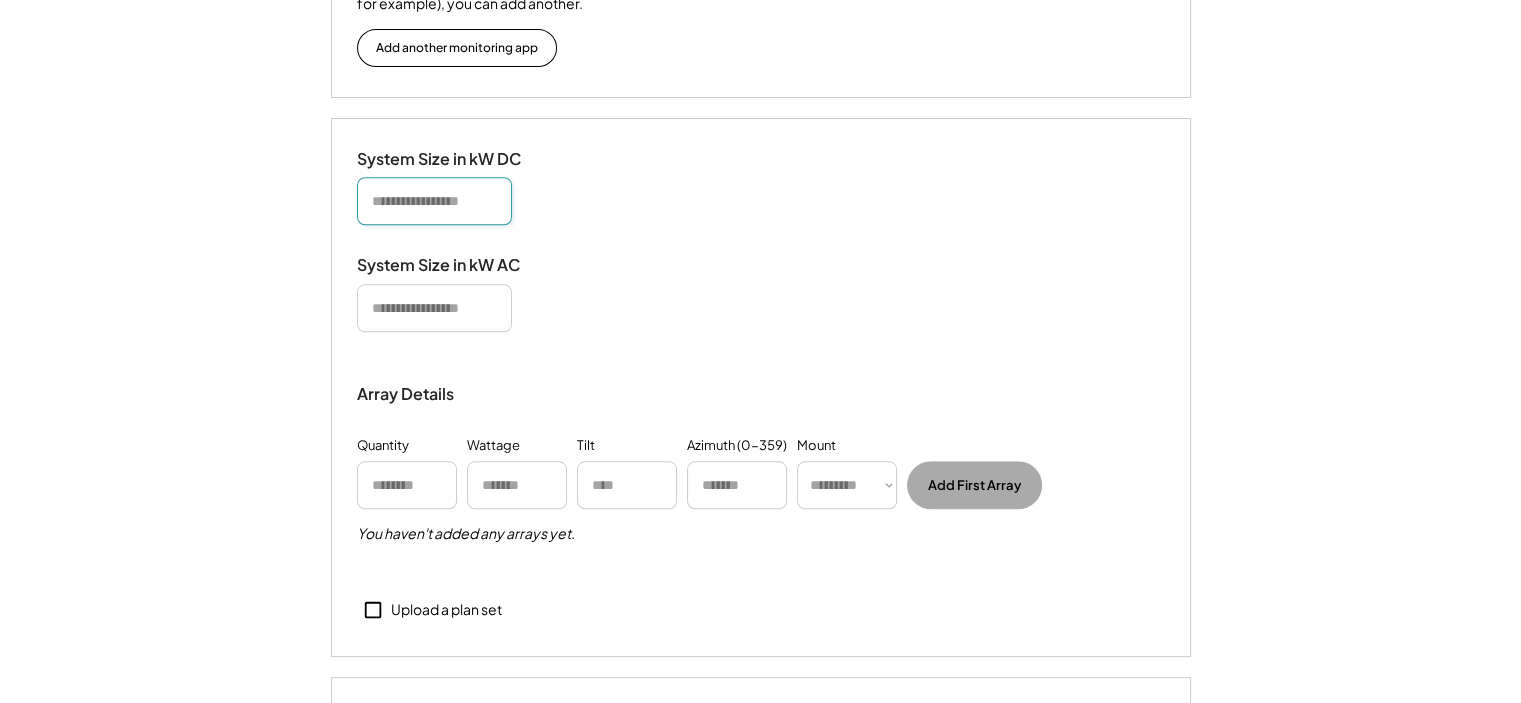 click at bounding box center (434, 201) 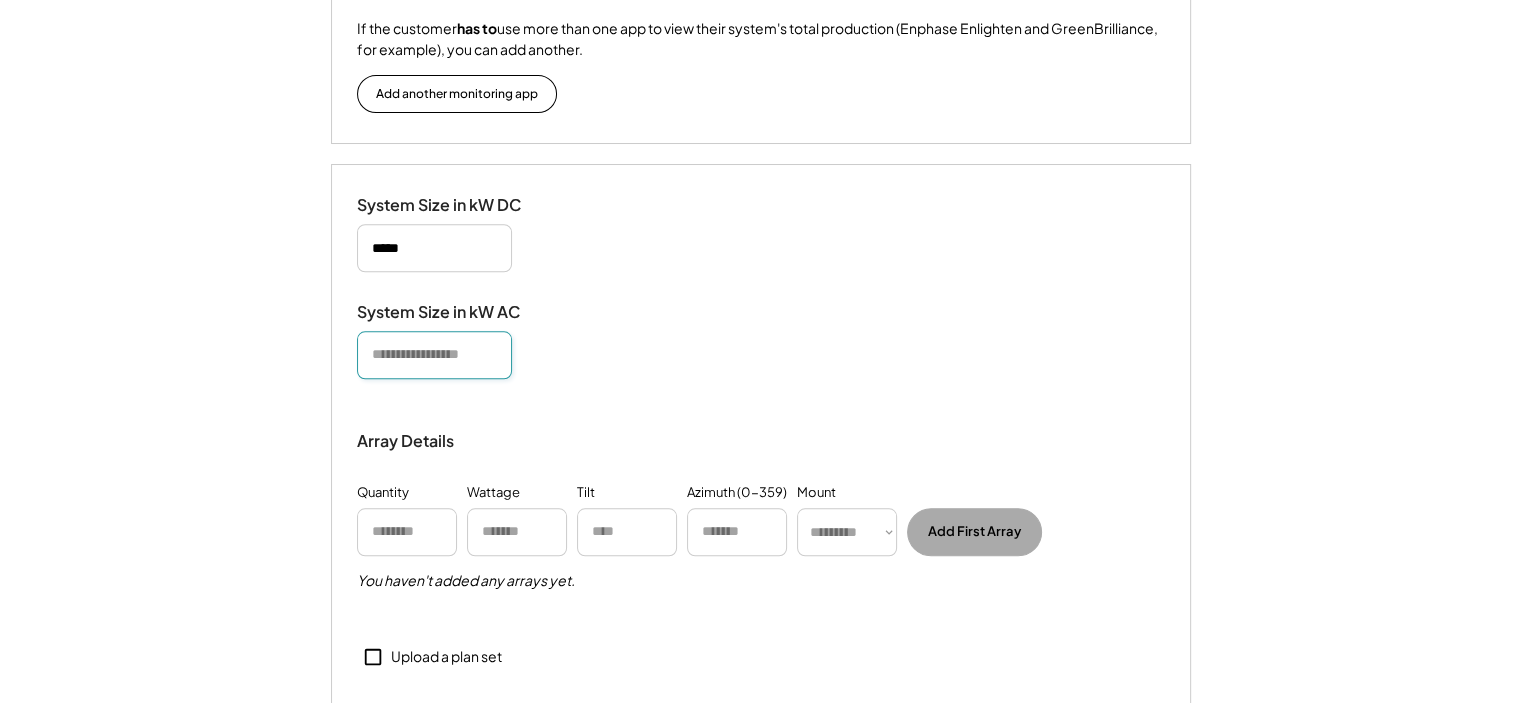click at bounding box center (434, 355) 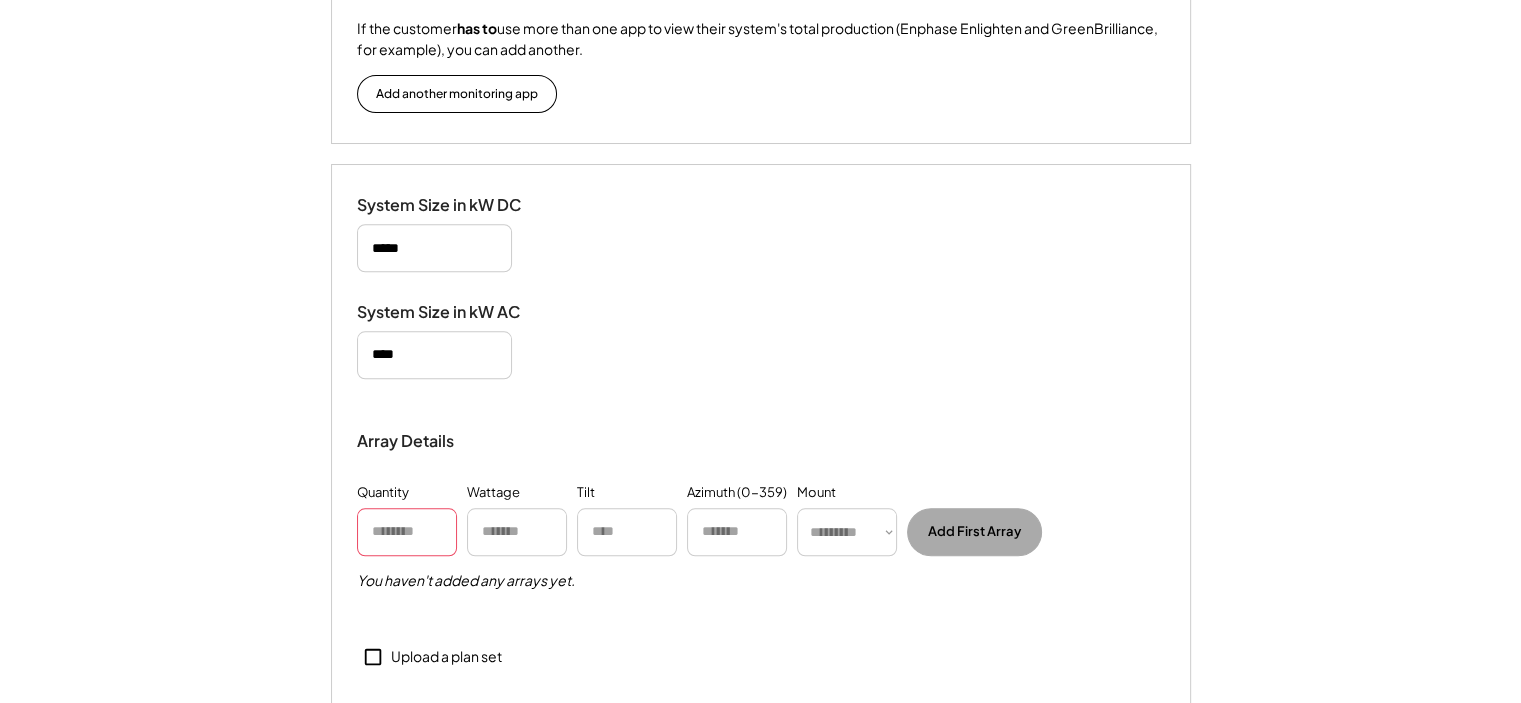 click at bounding box center [407, 532] 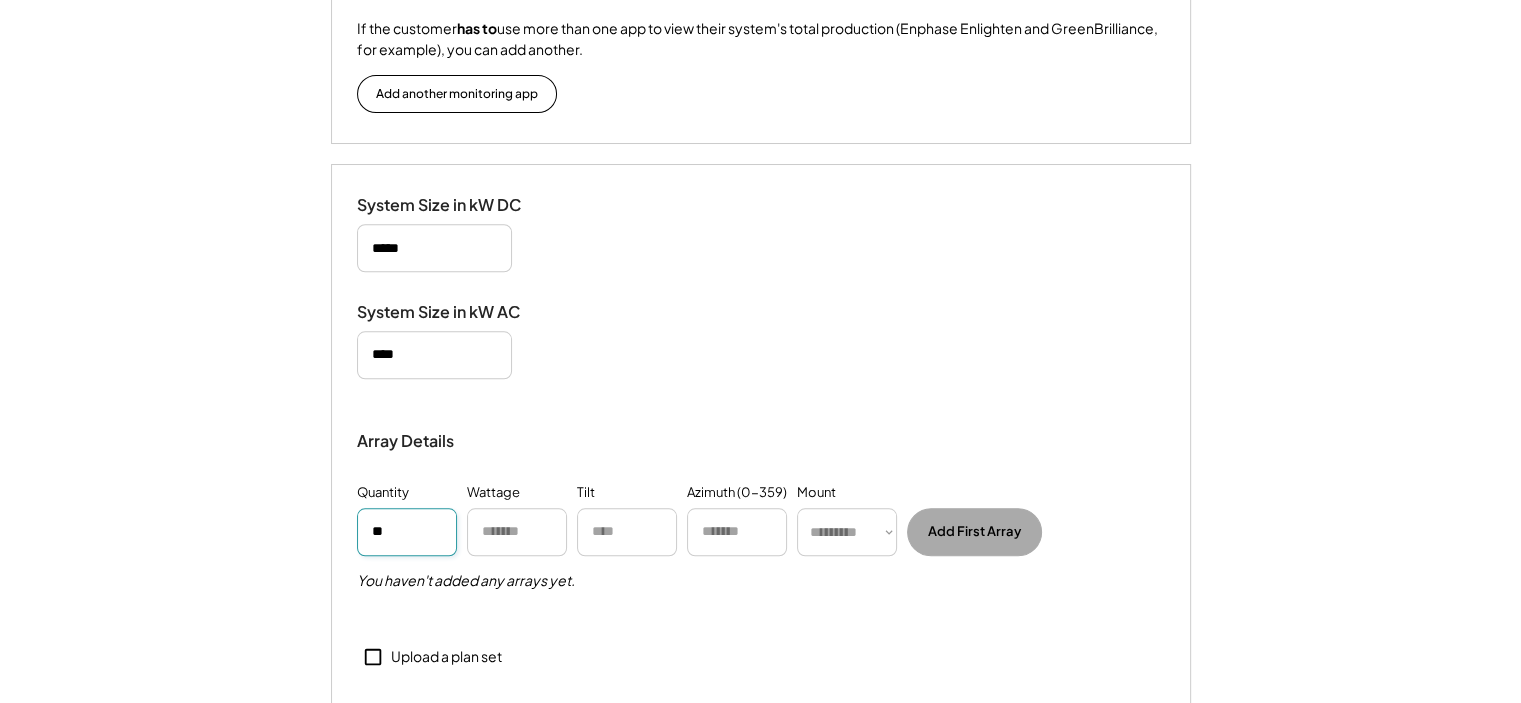type on "**" 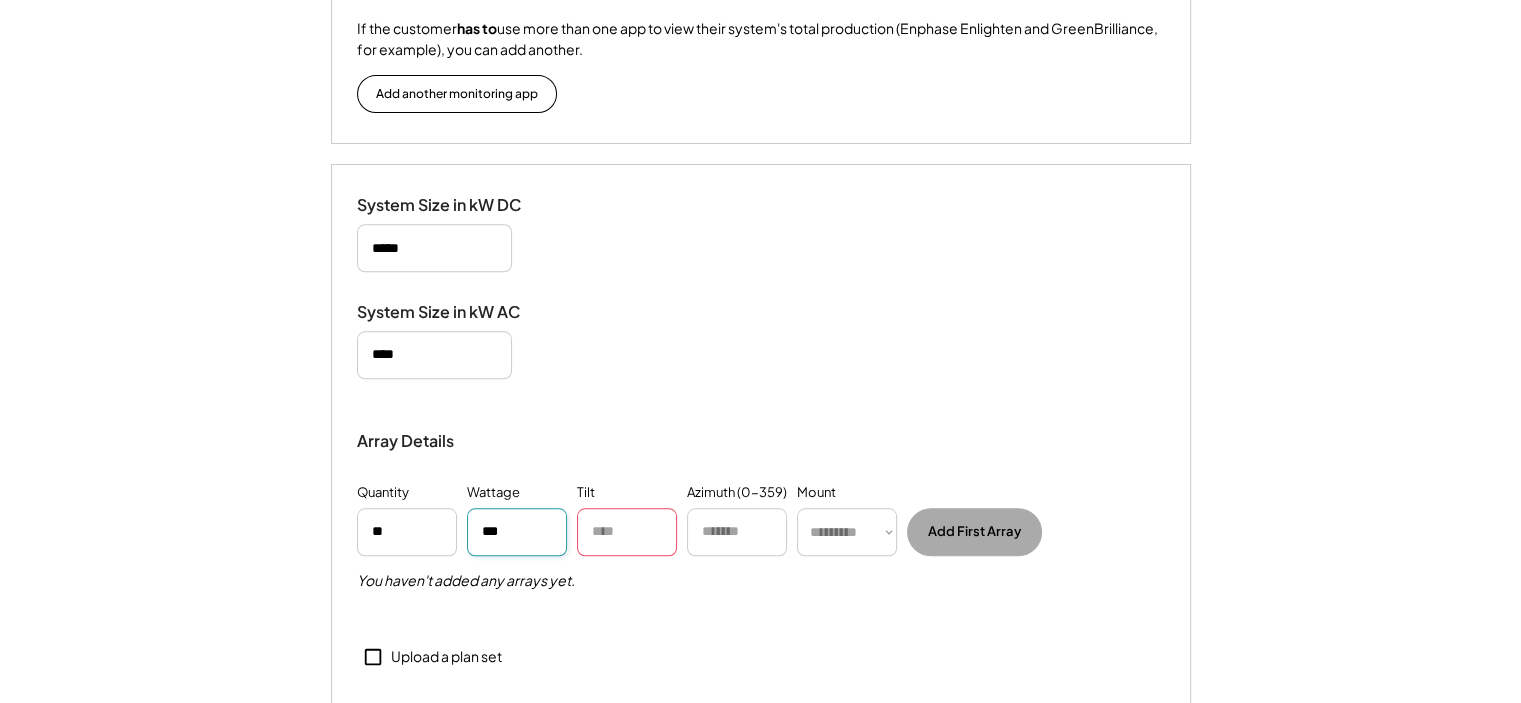type on "***" 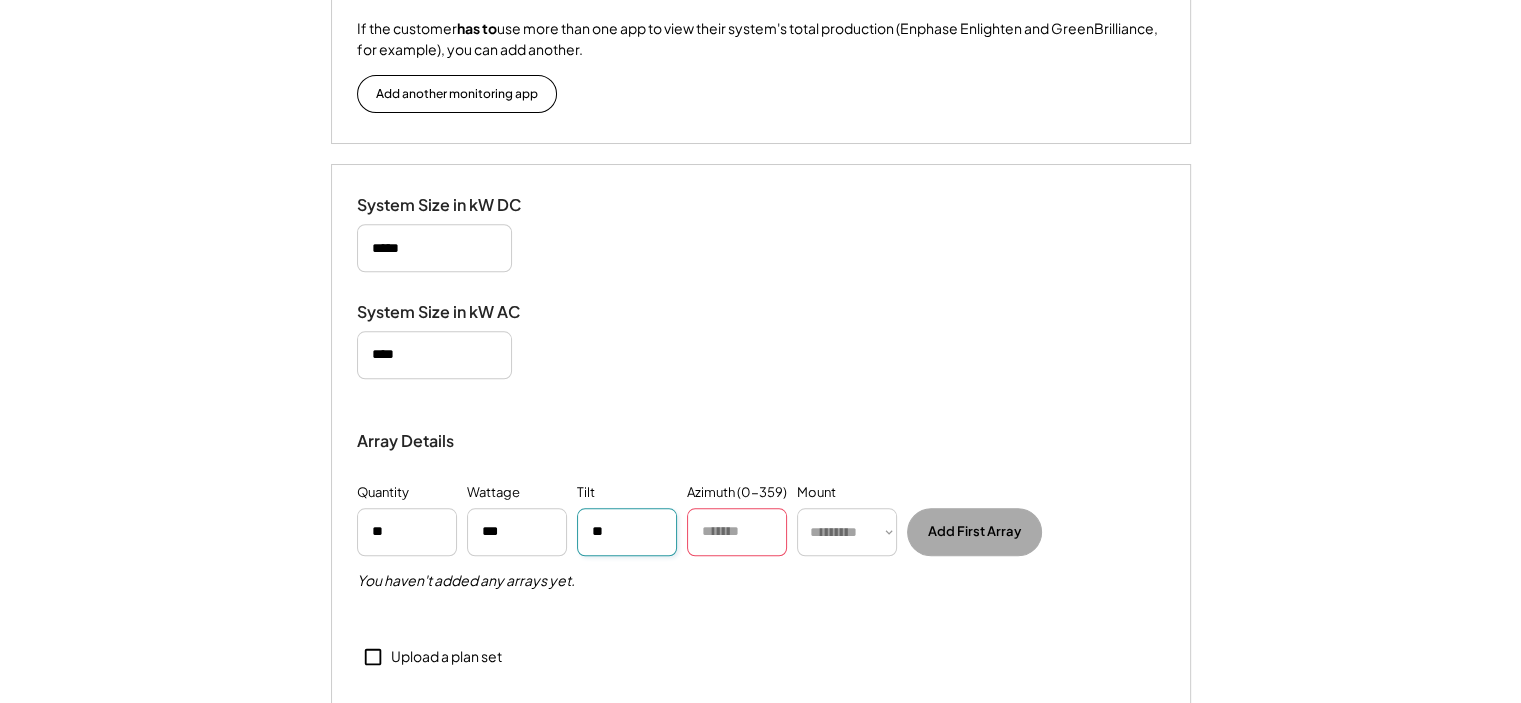 type on "**" 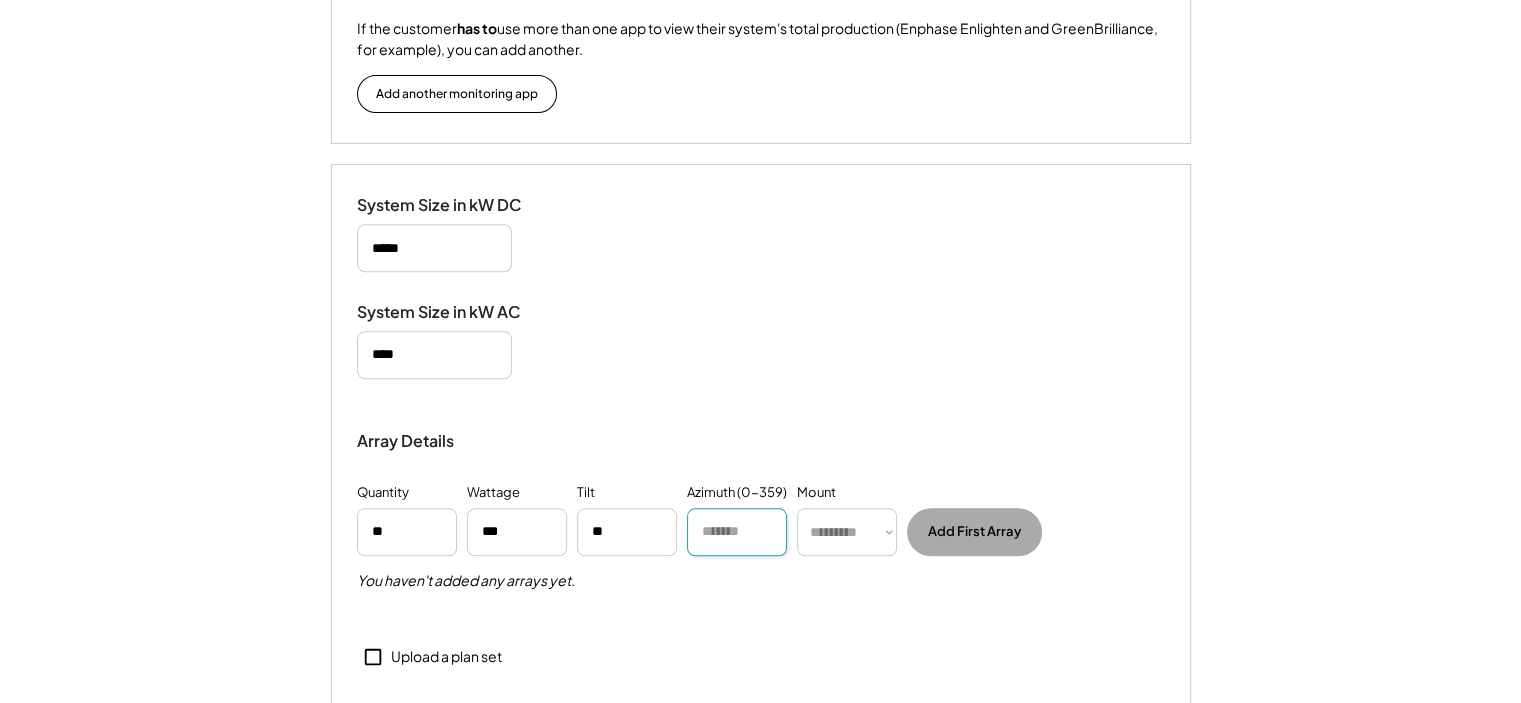 paste on "***" 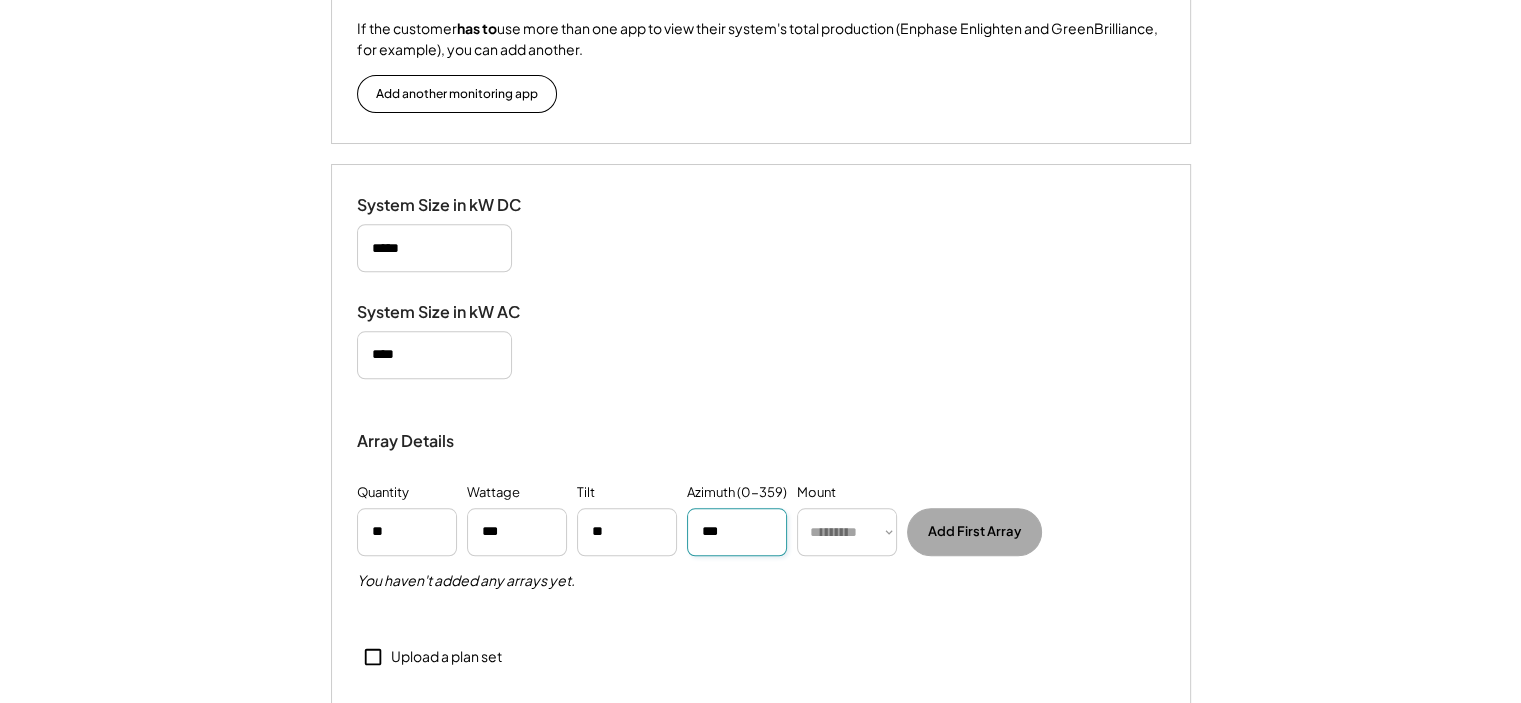 type on "***" 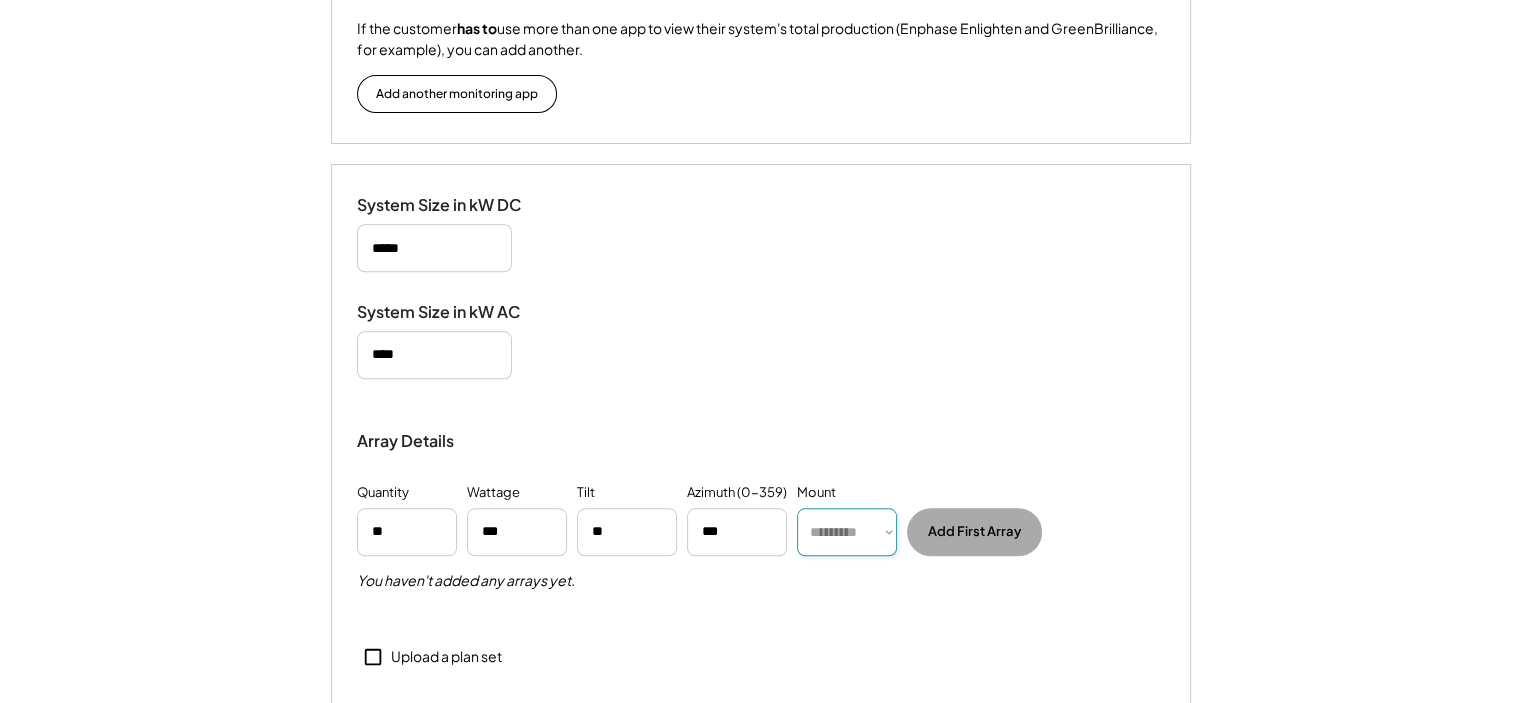 select on "******" 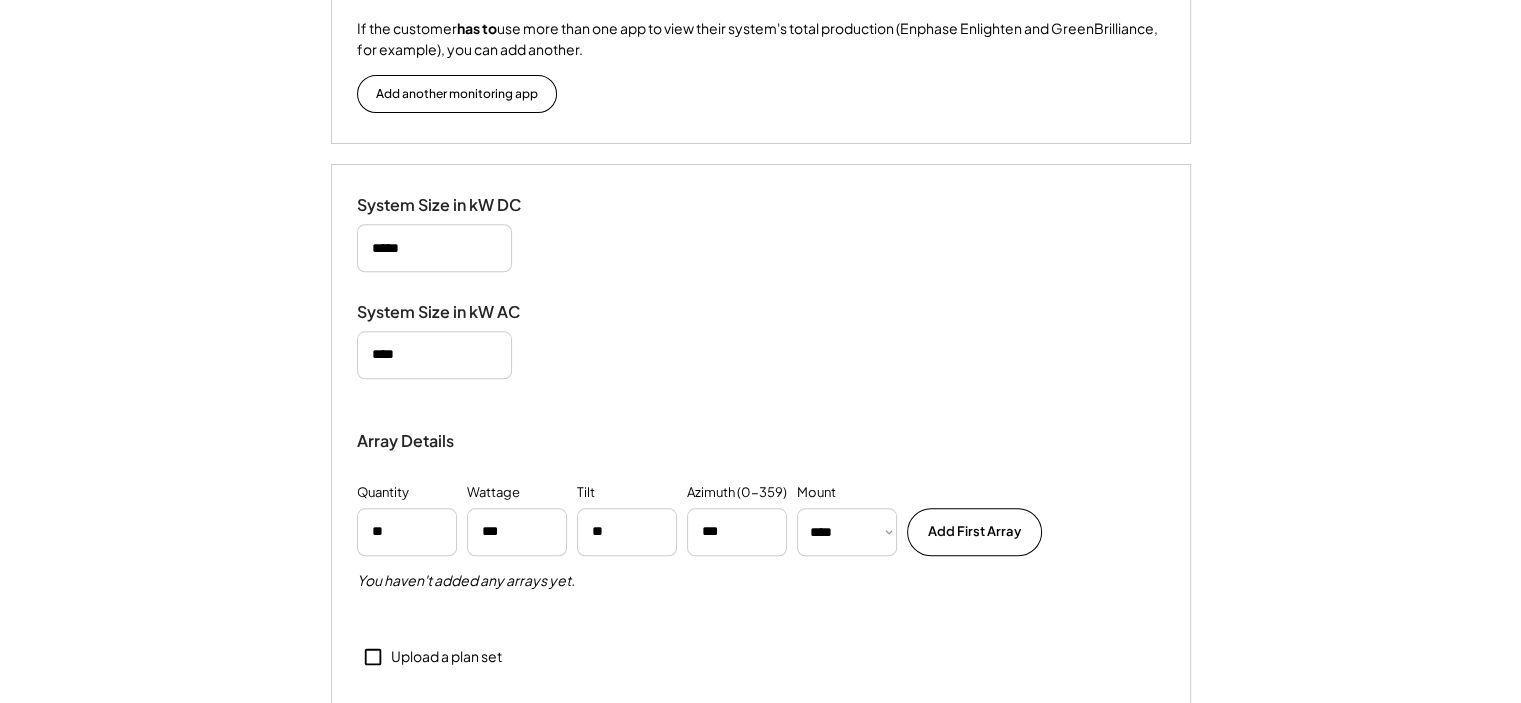 type 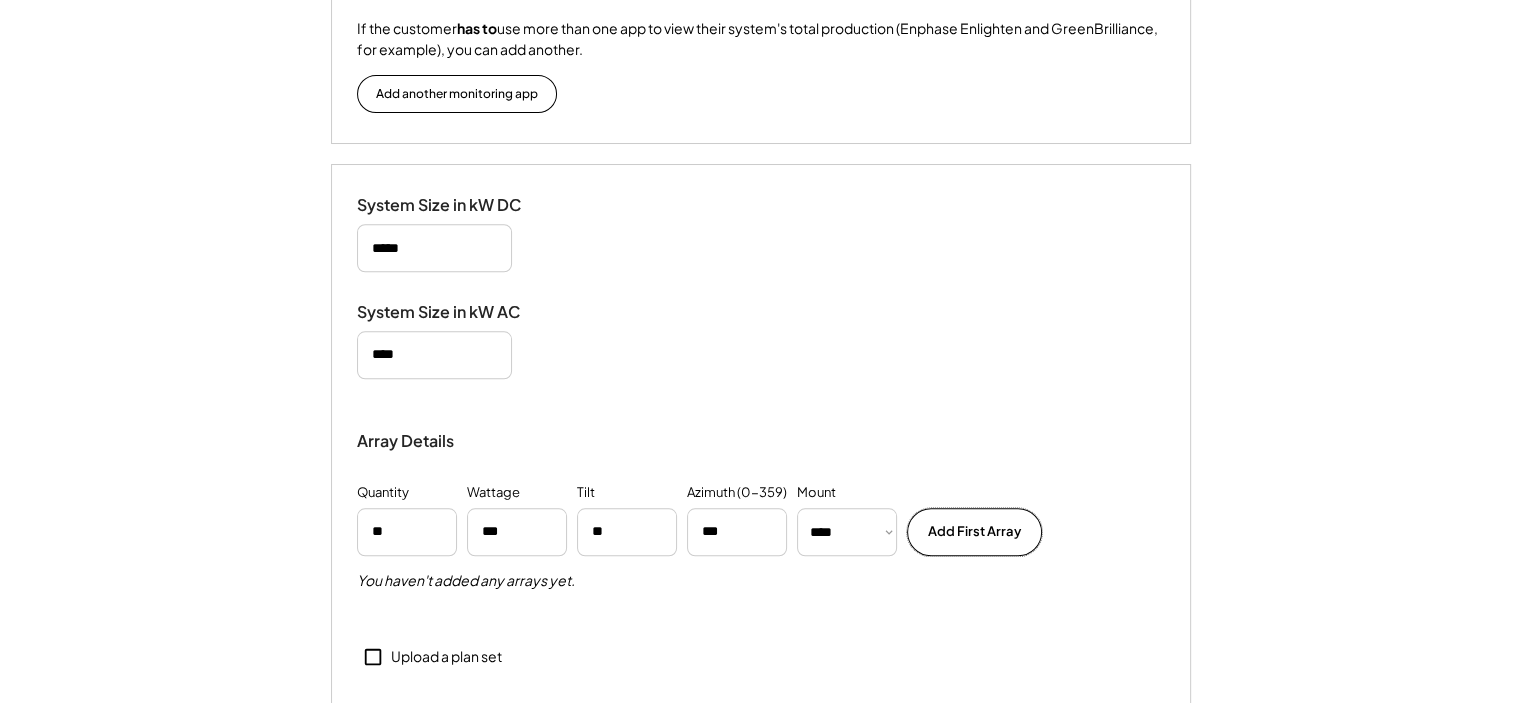 click on "Add First Array" at bounding box center [974, 532] 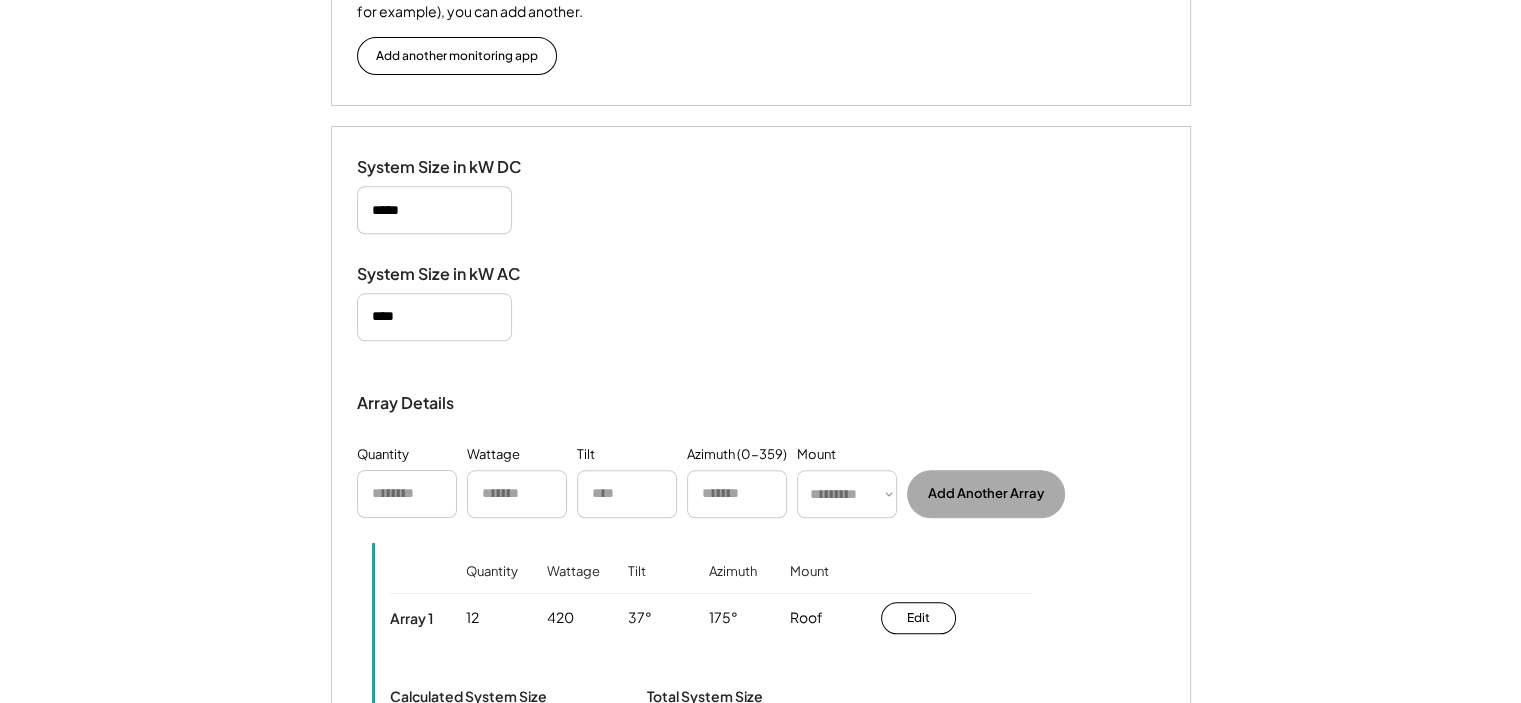 scroll, scrollTop: 1911, scrollLeft: 0, axis: vertical 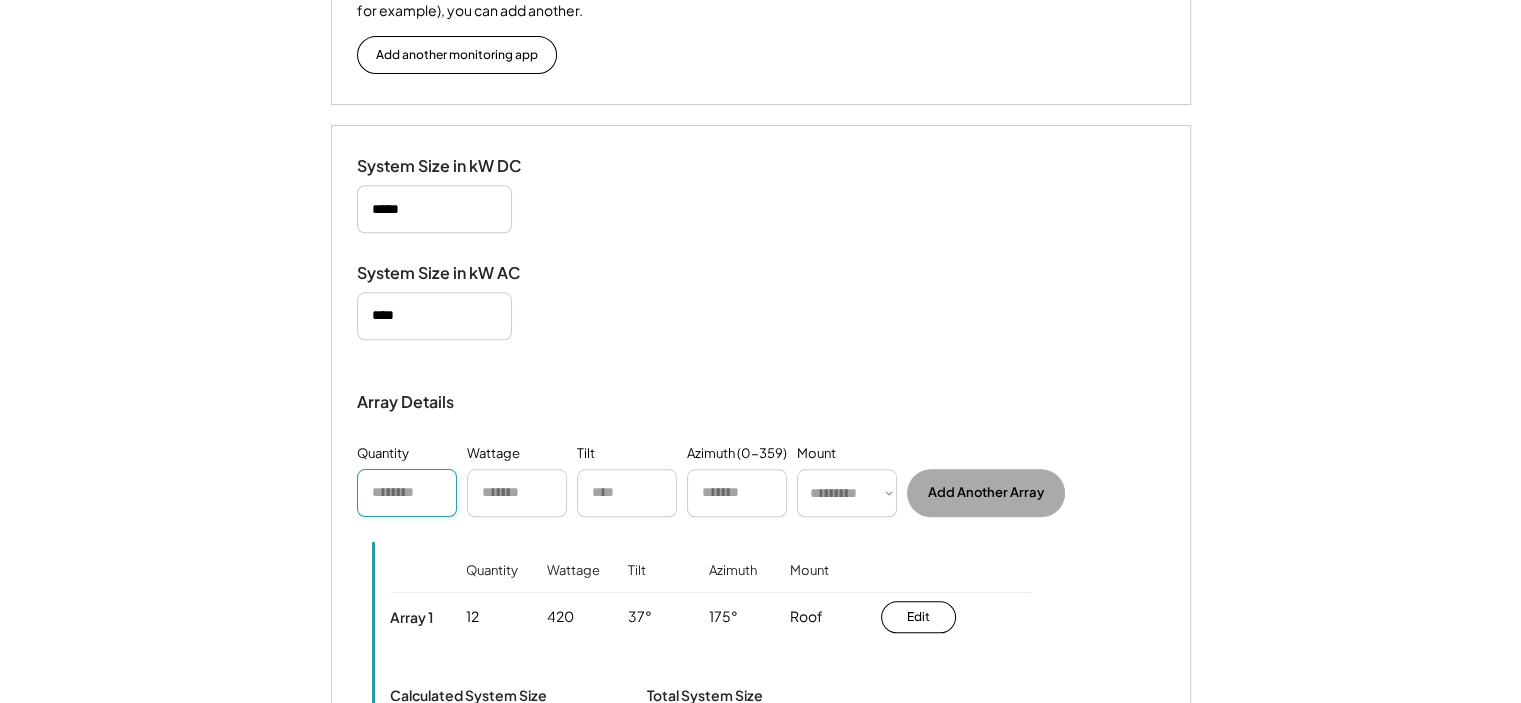 click at bounding box center [407, 493] 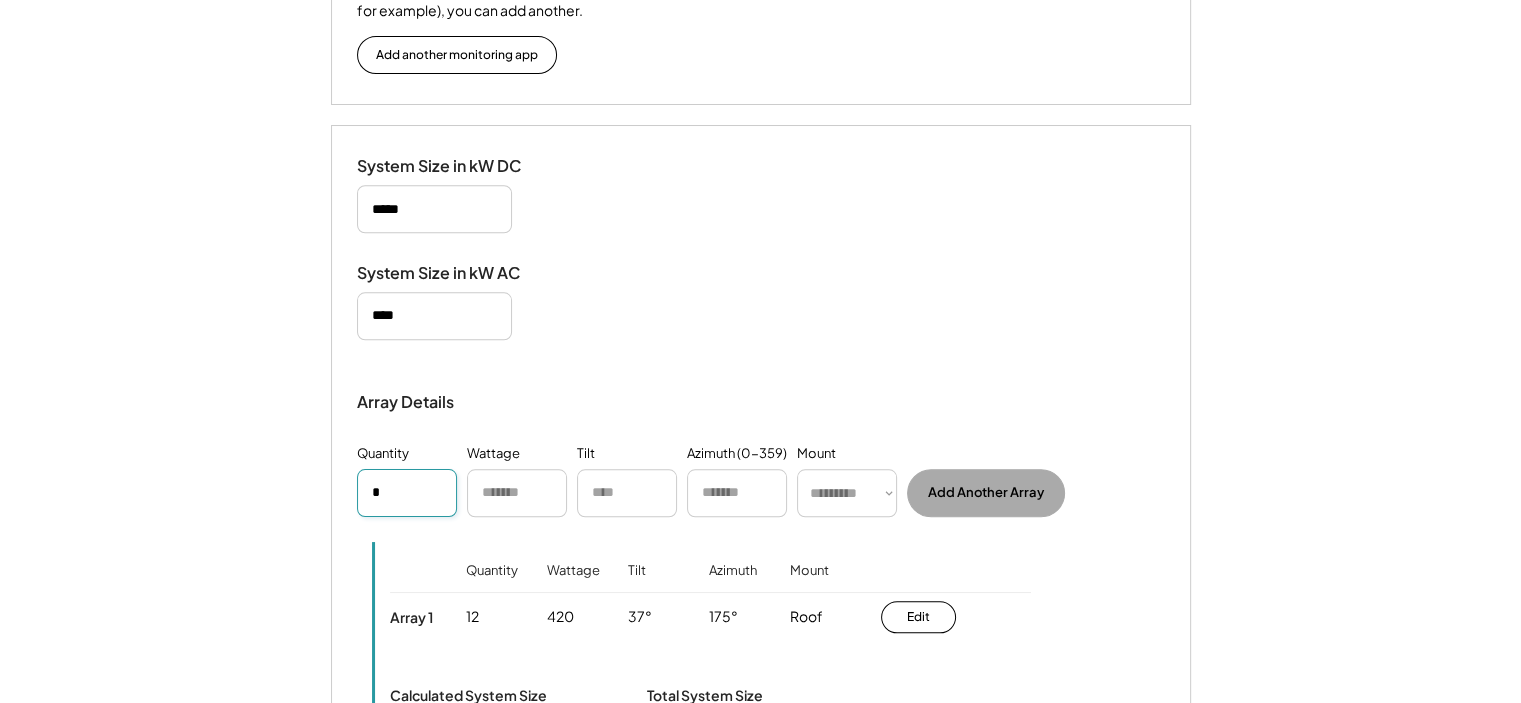 type on "*" 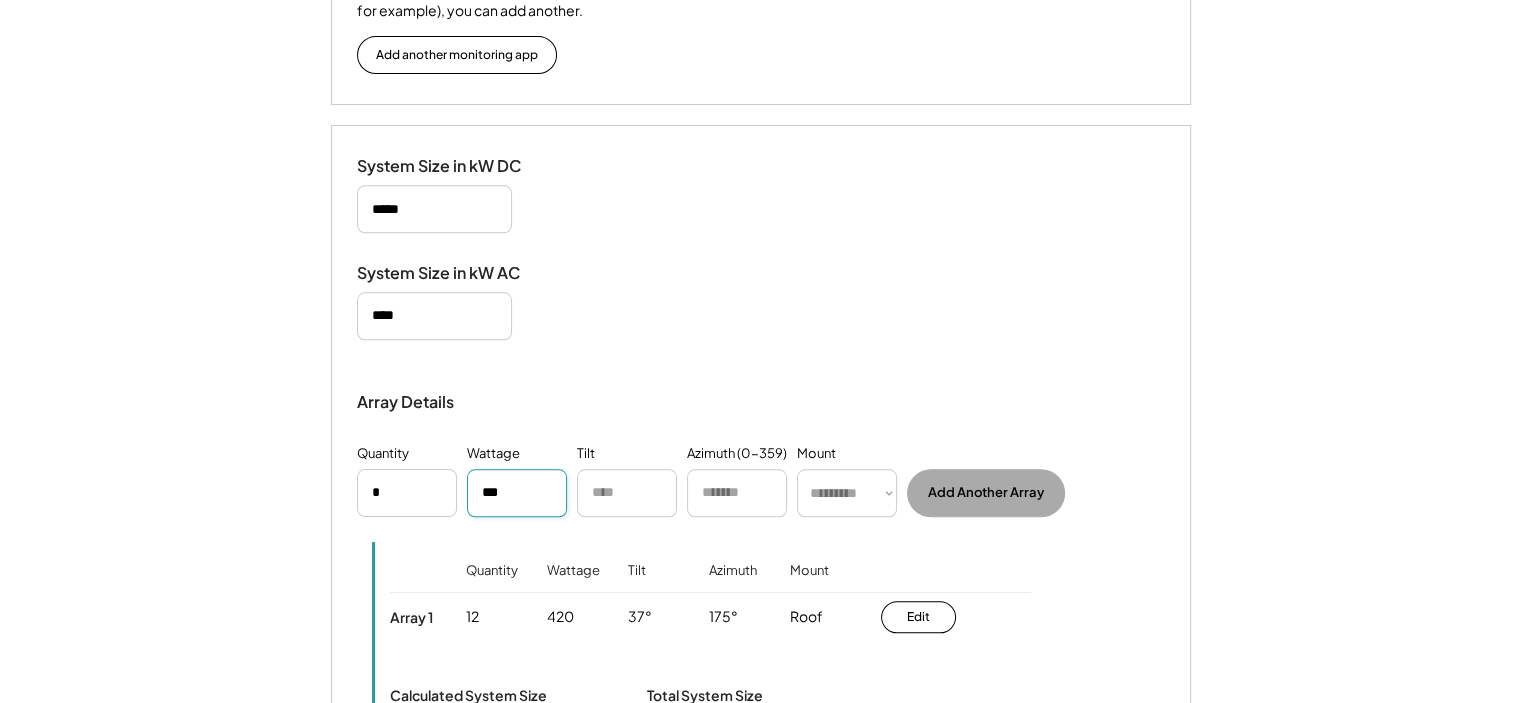 type on "***" 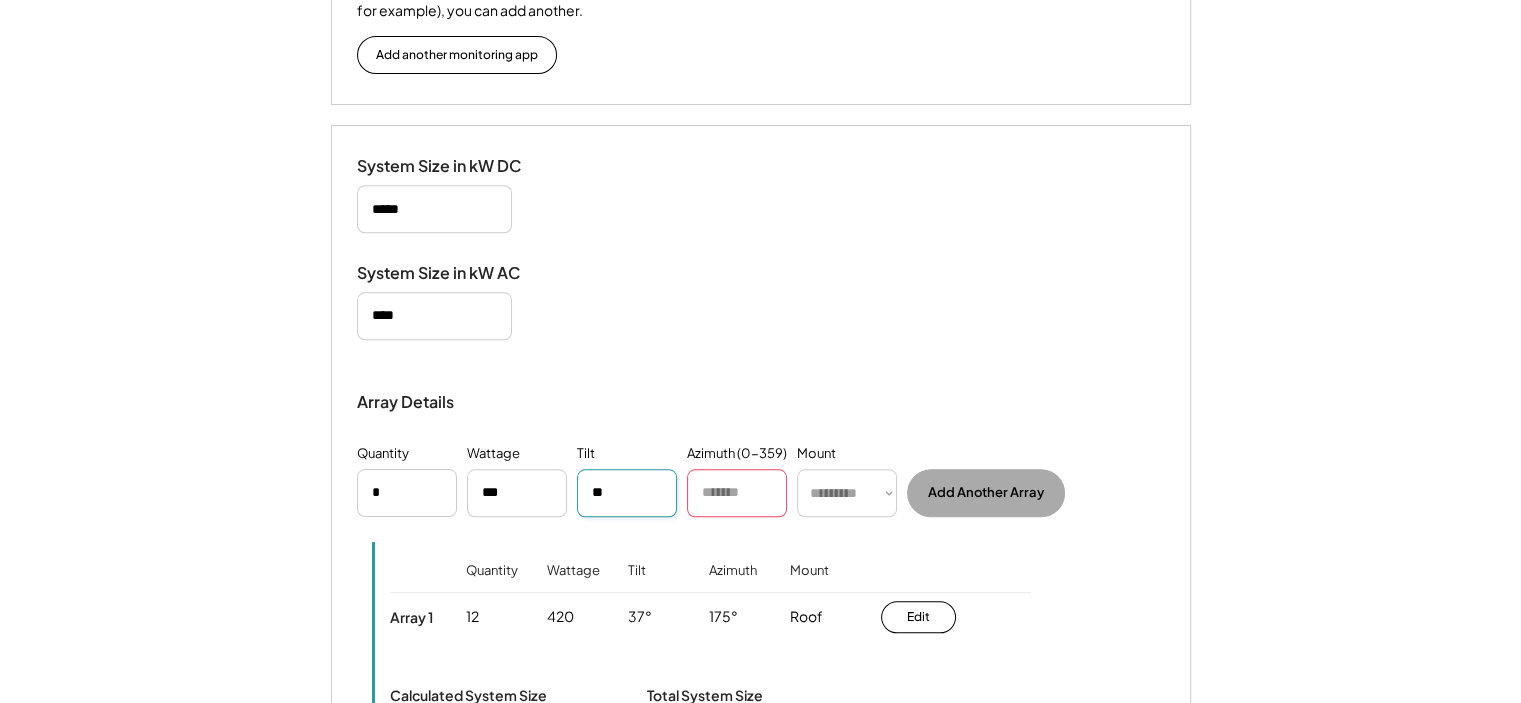 type on "**" 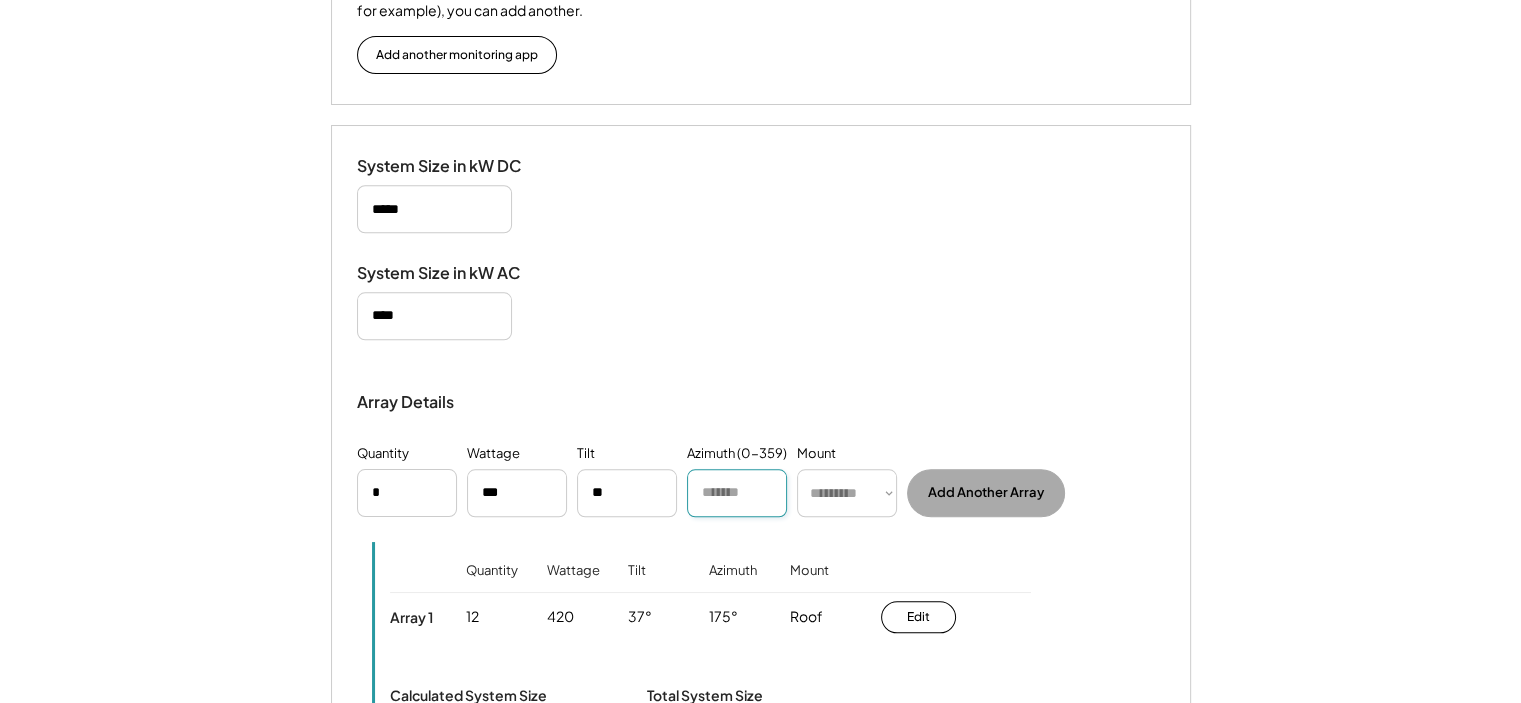 paste on "***" 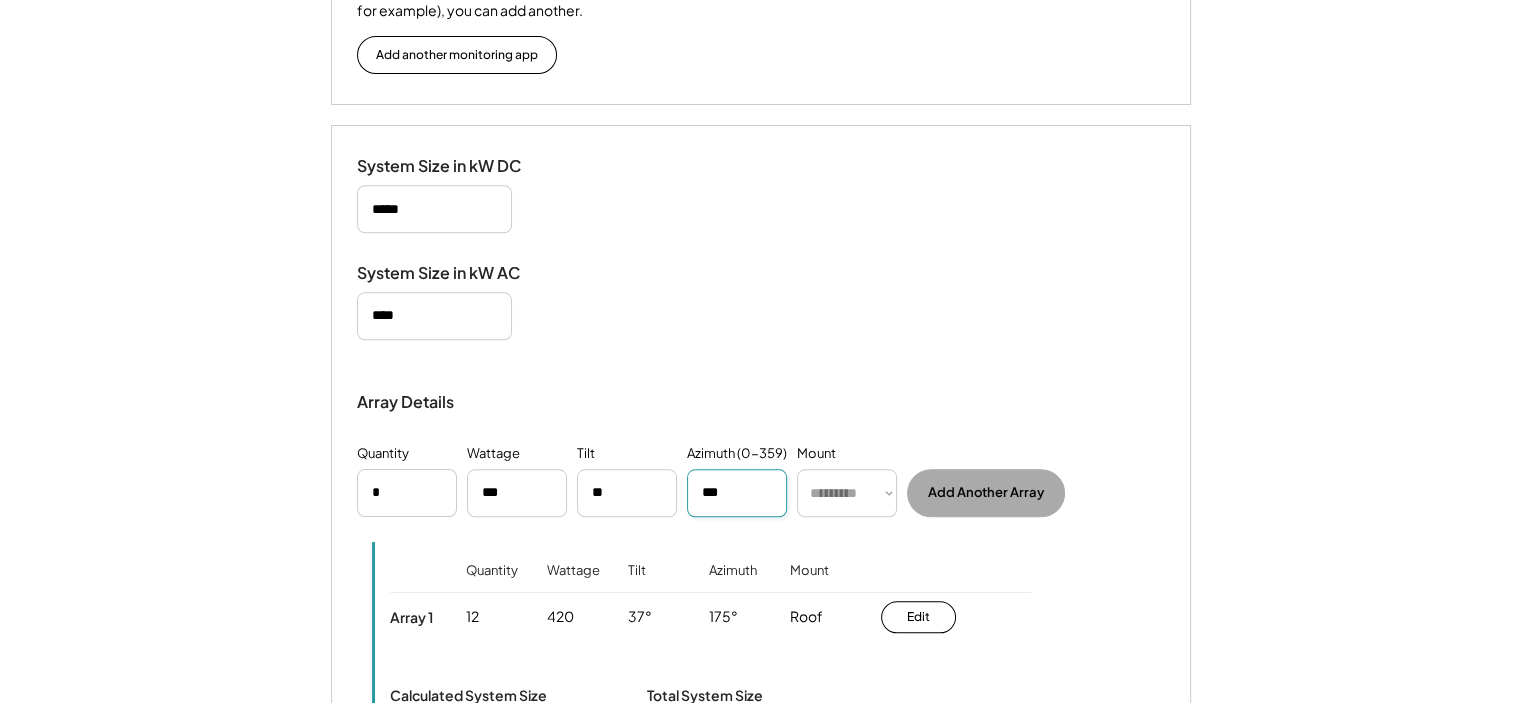 type on "***" 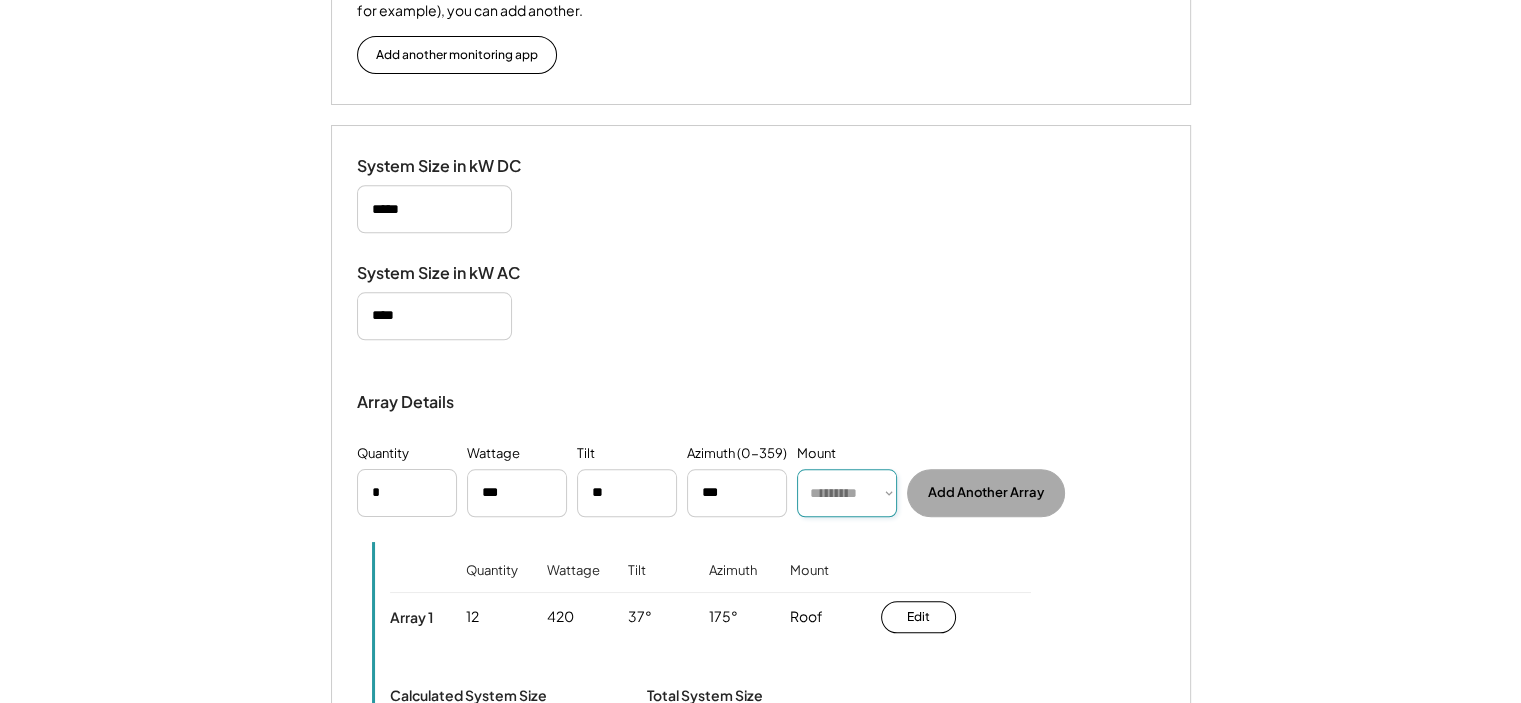 select on "******" 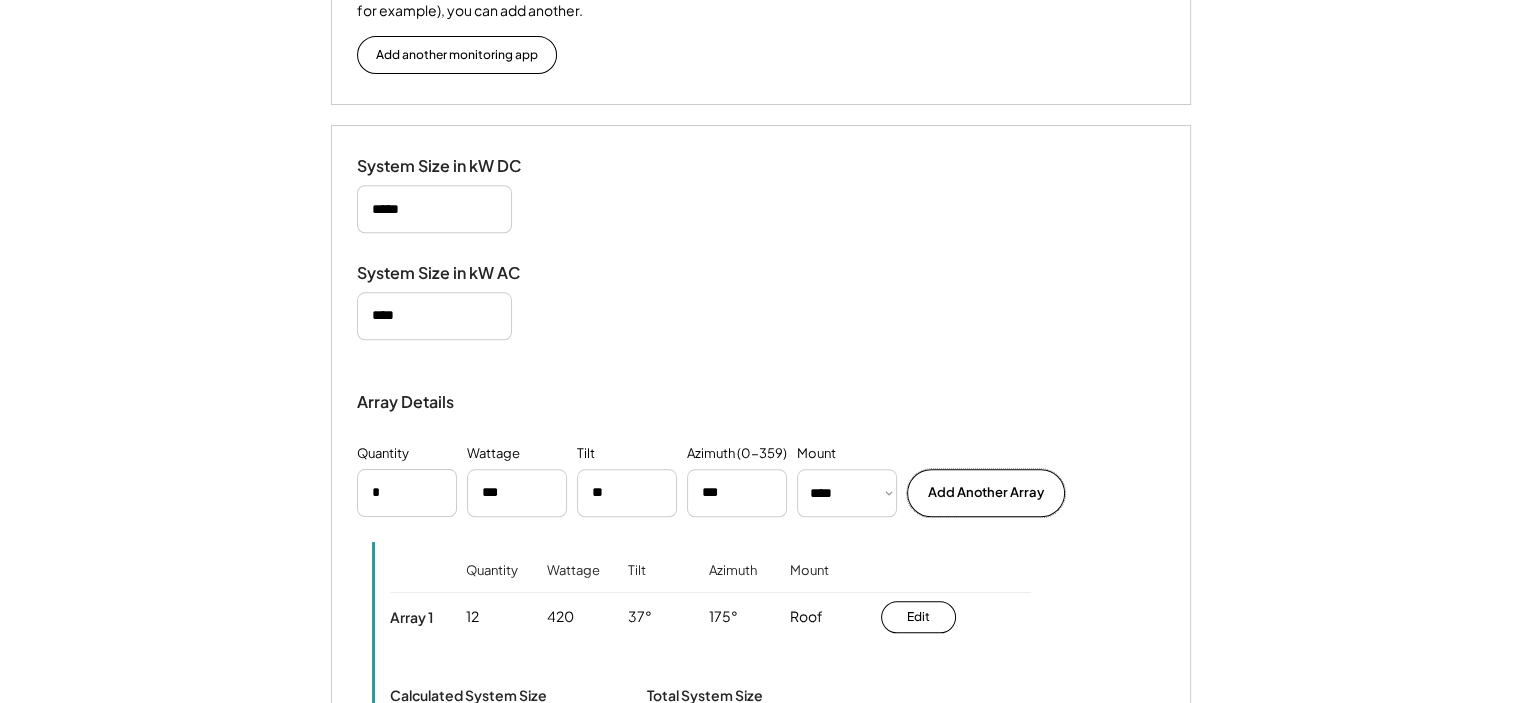 click on "Add Another Array" at bounding box center [986, 493] 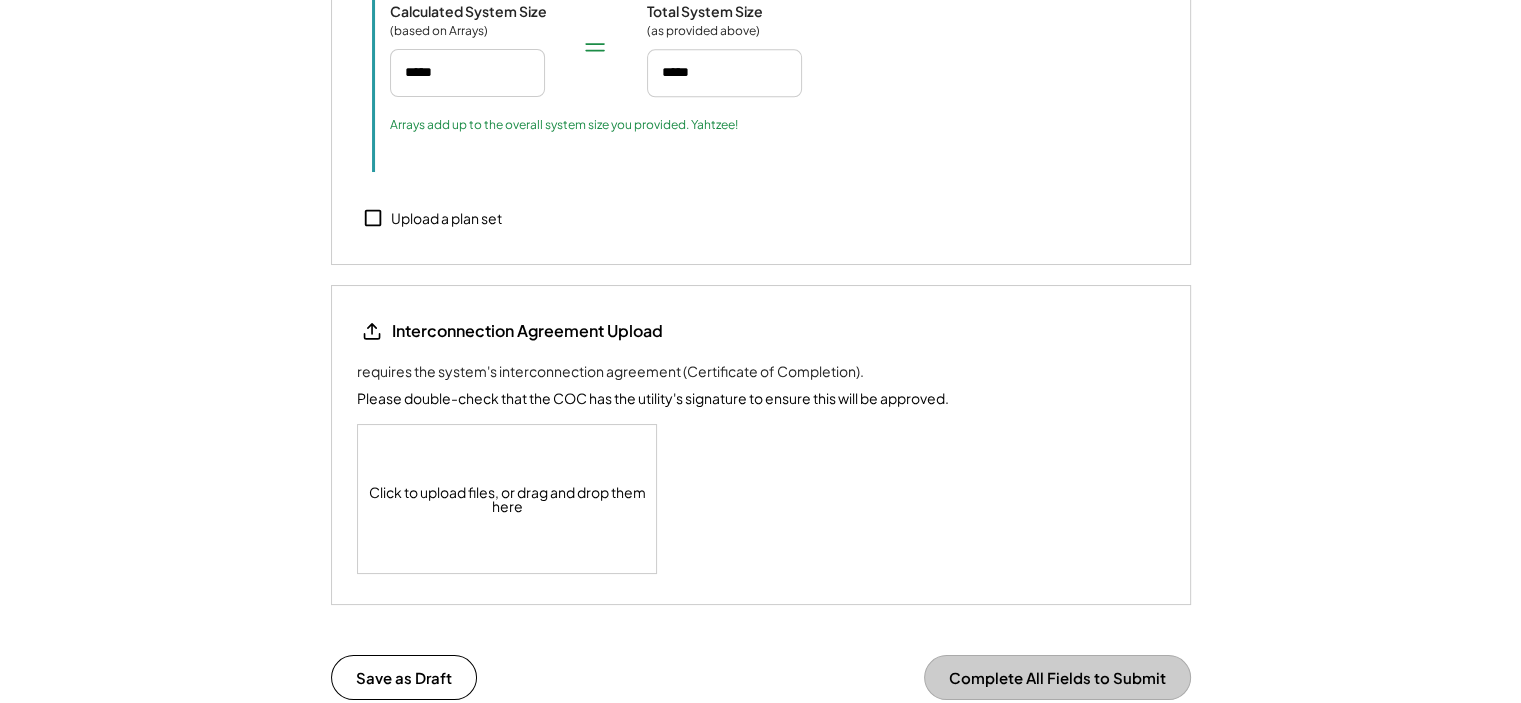 scroll, scrollTop: 2672, scrollLeft: 0, axis: vertical 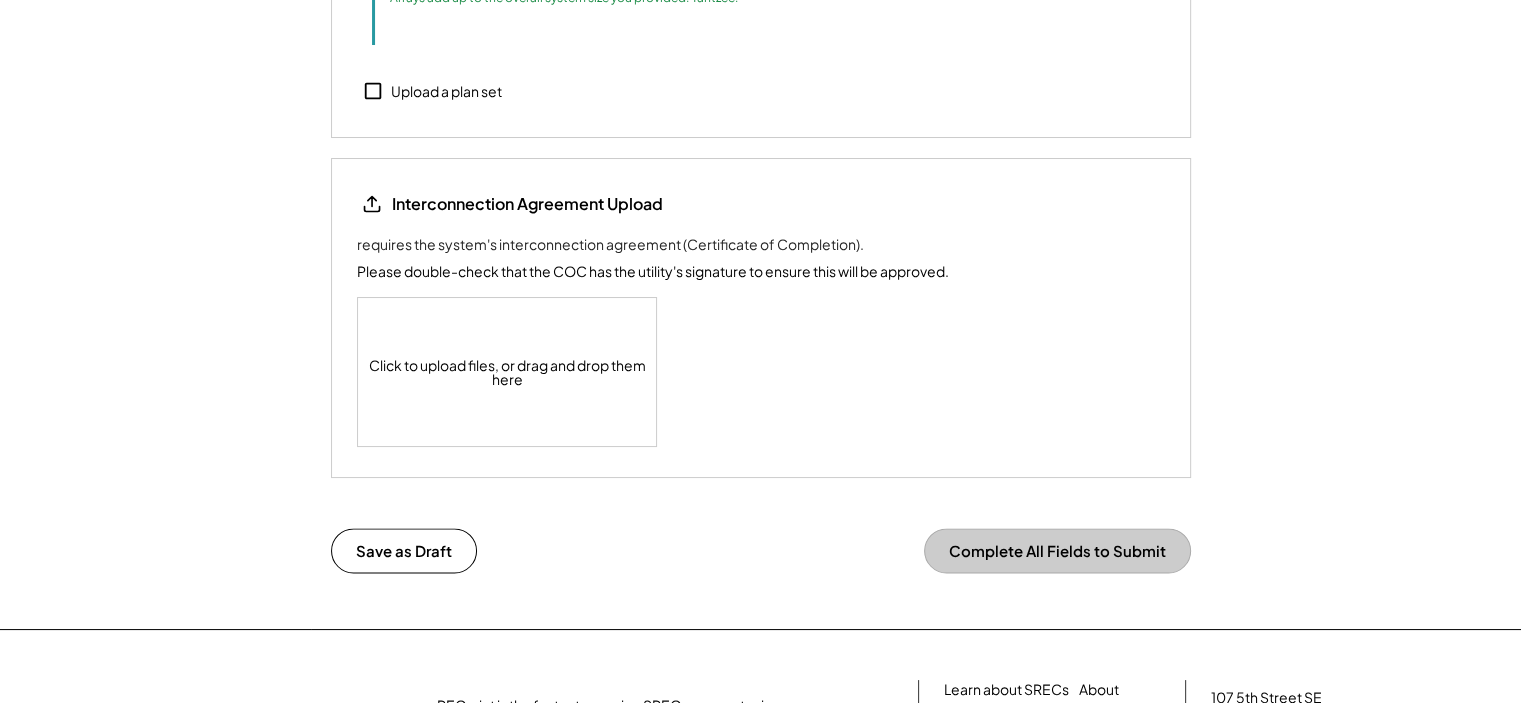 click on "Click to upload files, or drag and drop them here" at bounding box center [508, 372] 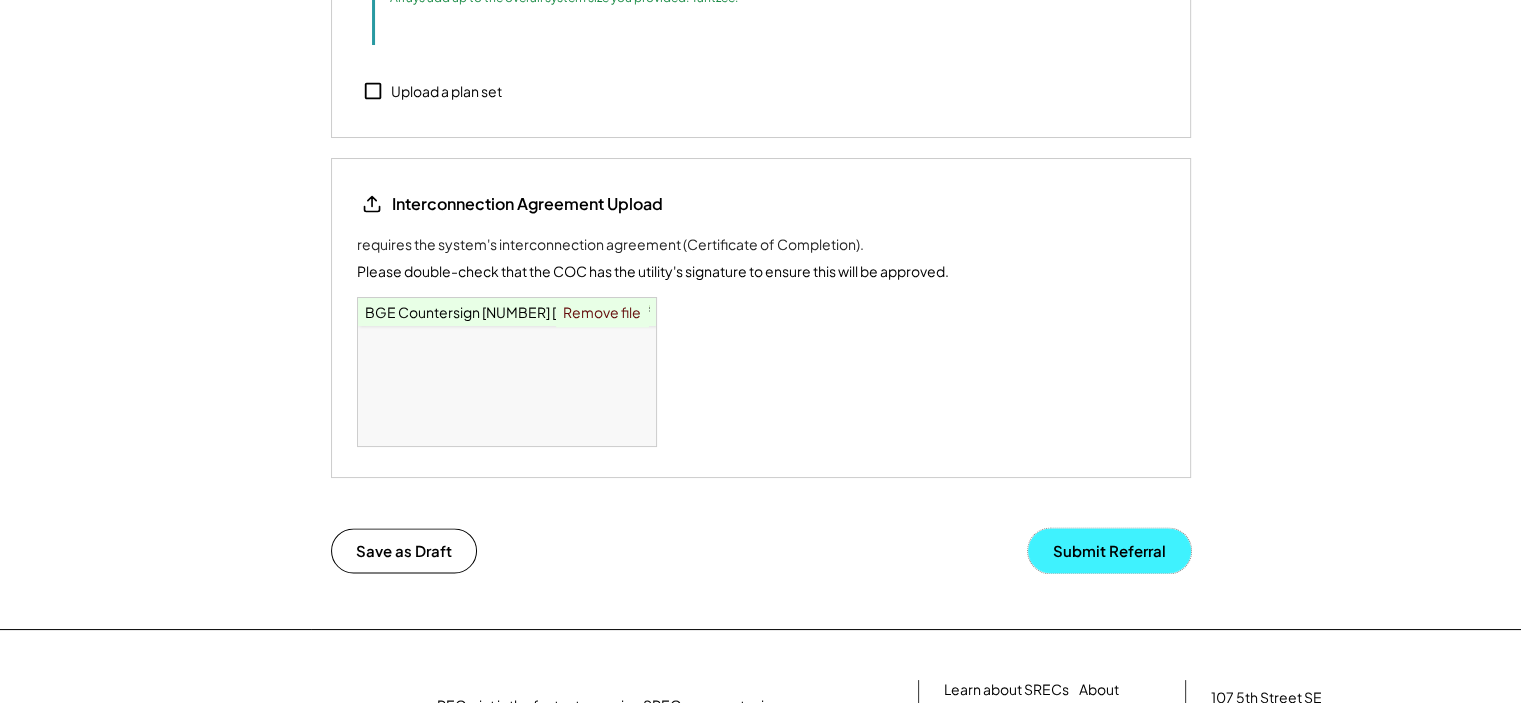 click on "Submit Referral" at bounding box center (1109, 550) 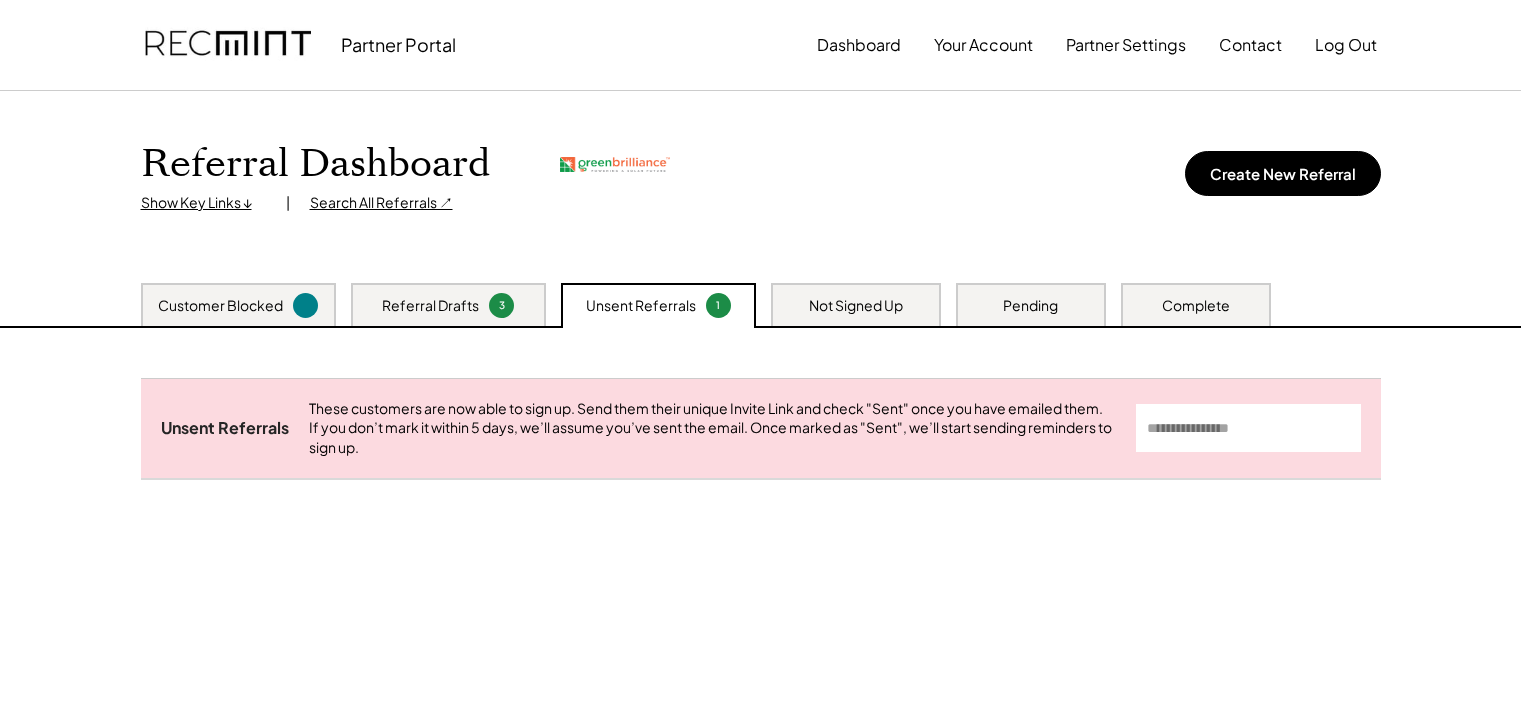 scroll, scrollTop: 0, scrollLeft: 0, axis: both 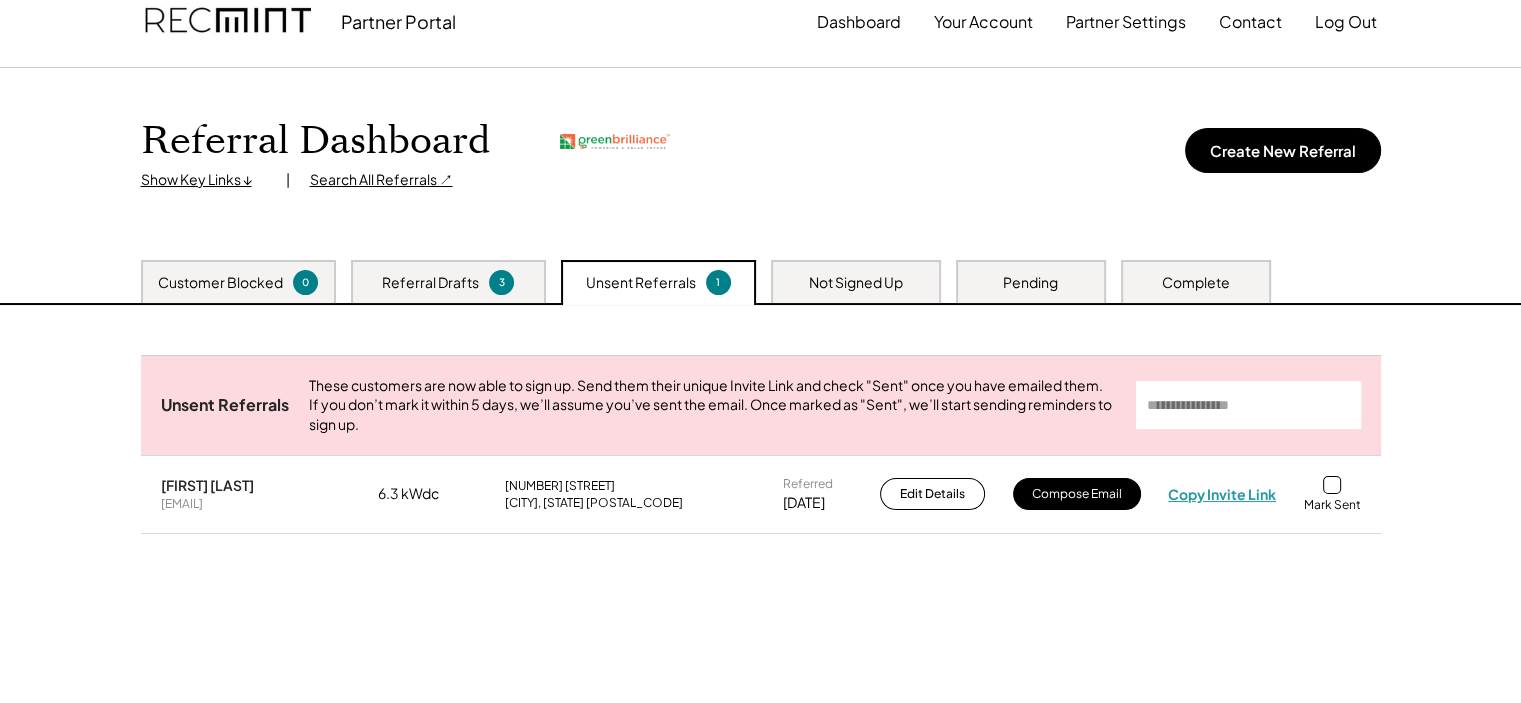 click on "Copy Invite Link" at bounding box center [1222, 494] 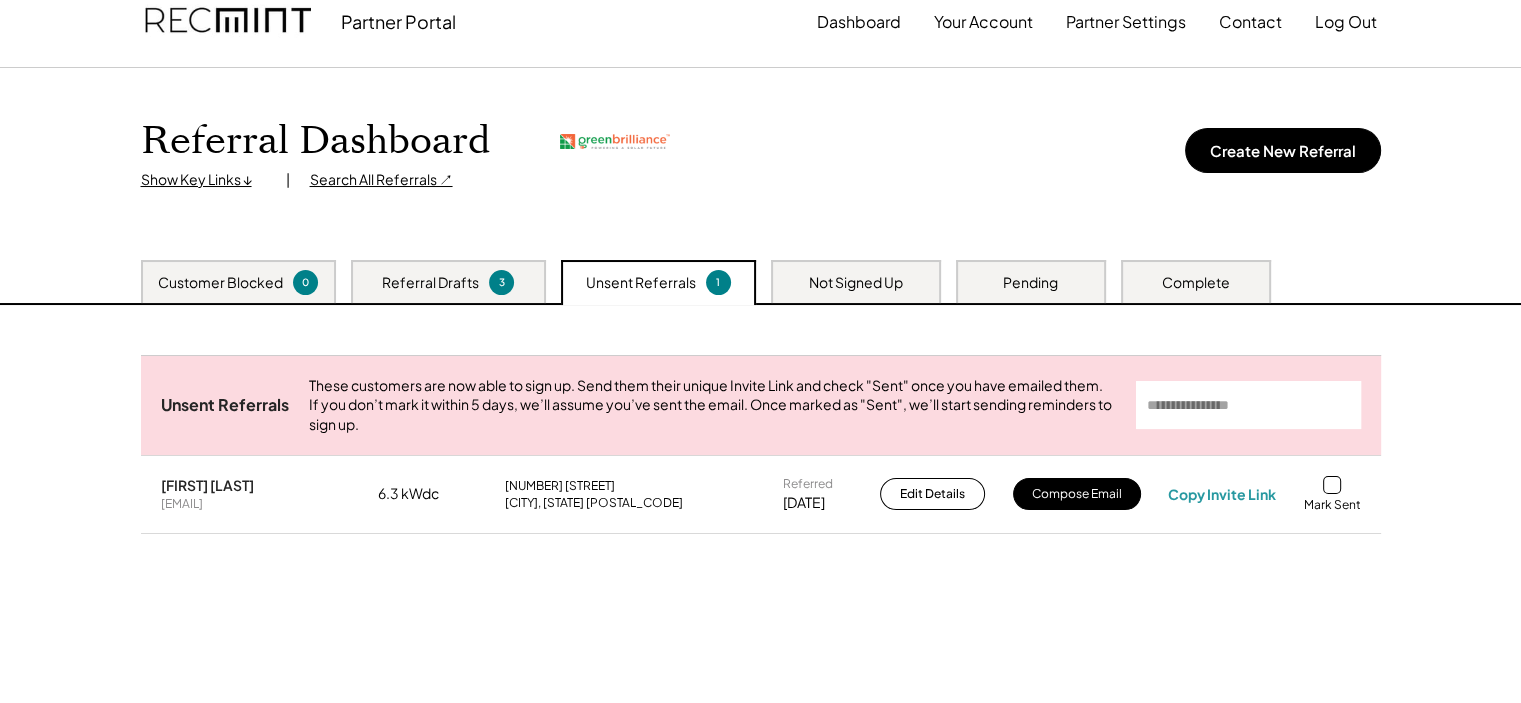 click on "Justin Ryan Frazee 12jfrazee@gmail.com 6.3 kWdc 6019 Eurith Ave Baltimore, MD 21206 Referred 8/08/25 Edit Details Compose Email Copy Invite Link Mark Sent" at bounding box center (761, 494) 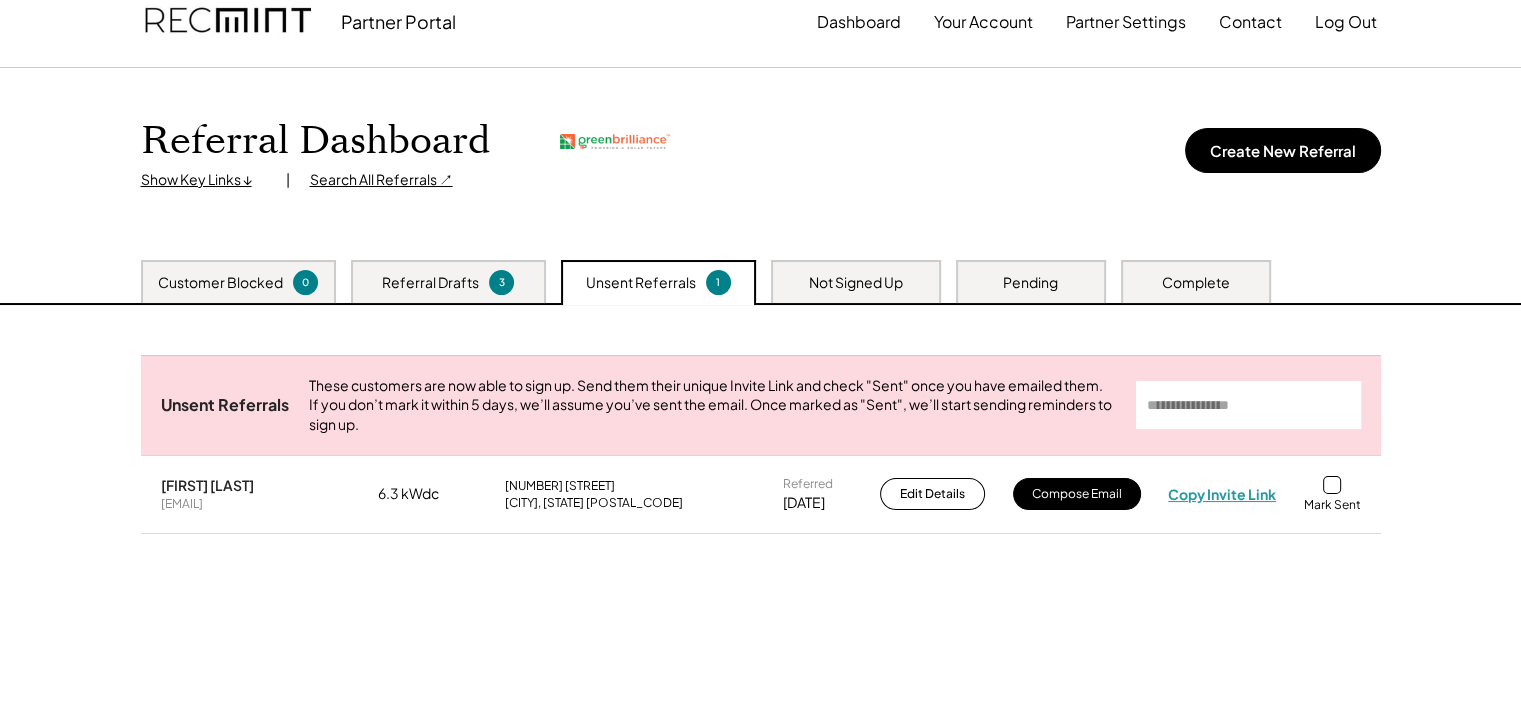 click on "Copy Invite Link" at bounding box center (1222, 494) 